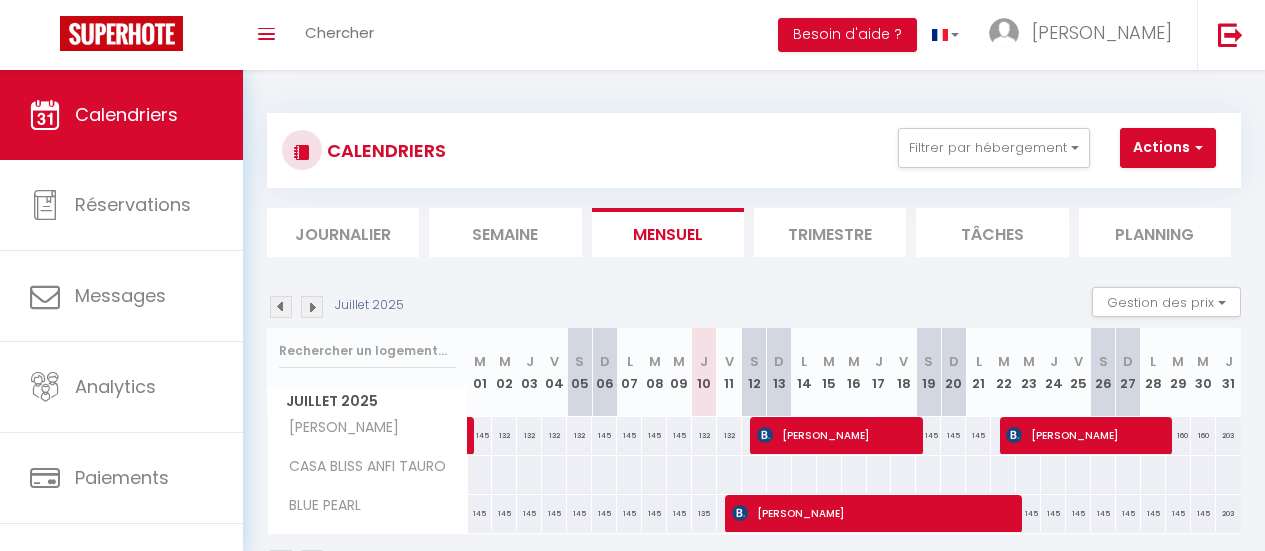 scroll, scrollTop: 0, scrollLeft: 0, axis: both 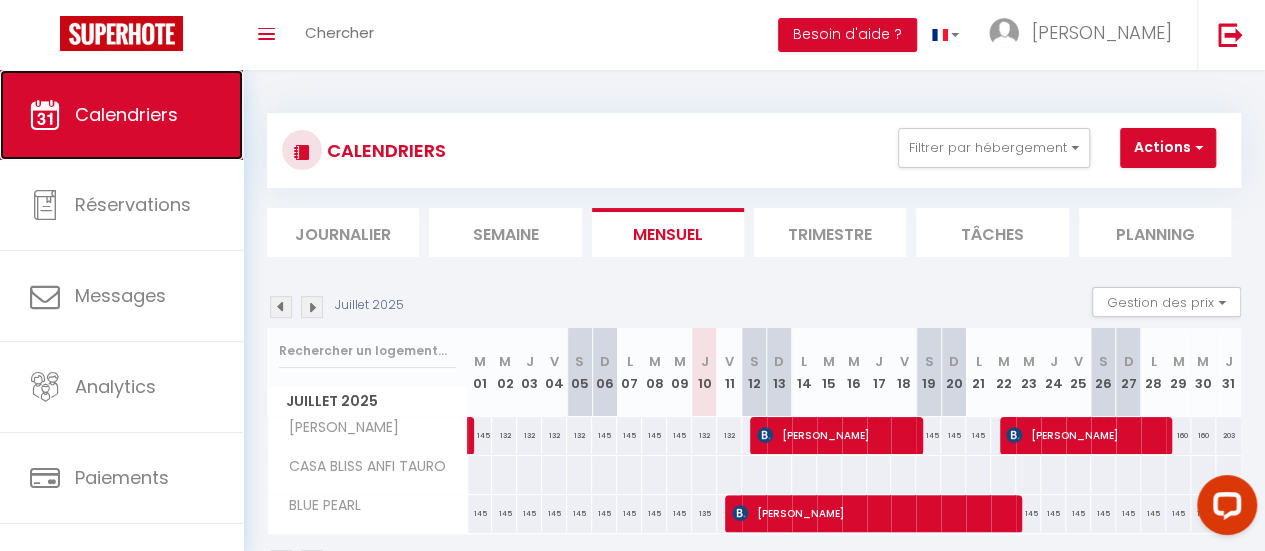 click on "Calendriers" at bounding box center (126, 114) 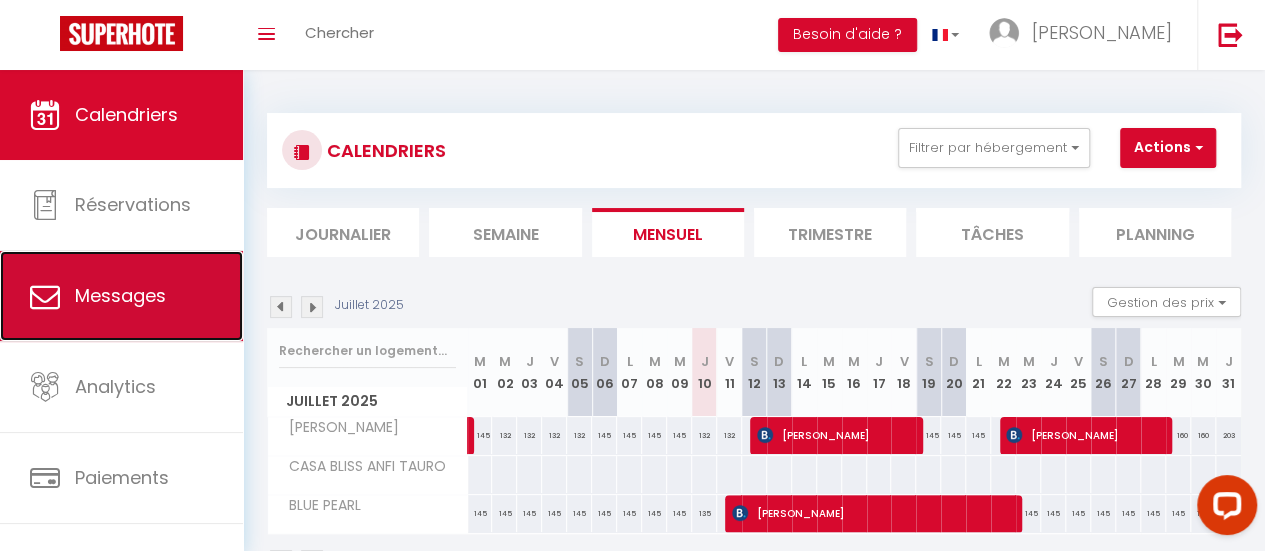 click on "Messages" at bounding box center (120, 295) 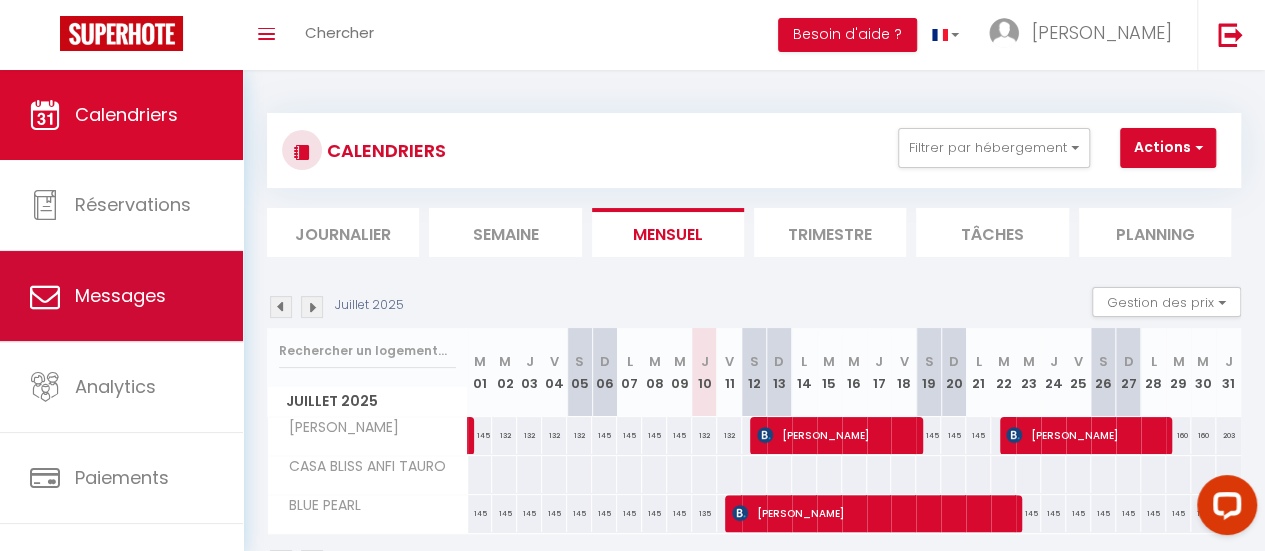 select on "message" 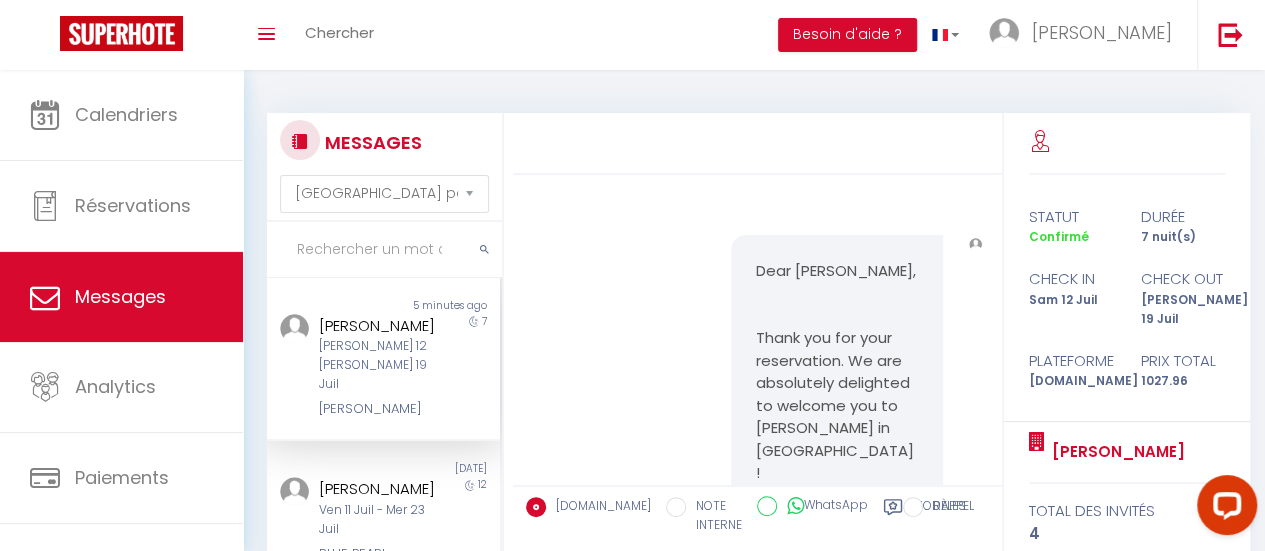 scroll, scrollTop: 5187, scrollLeft: 0, axis: vertical 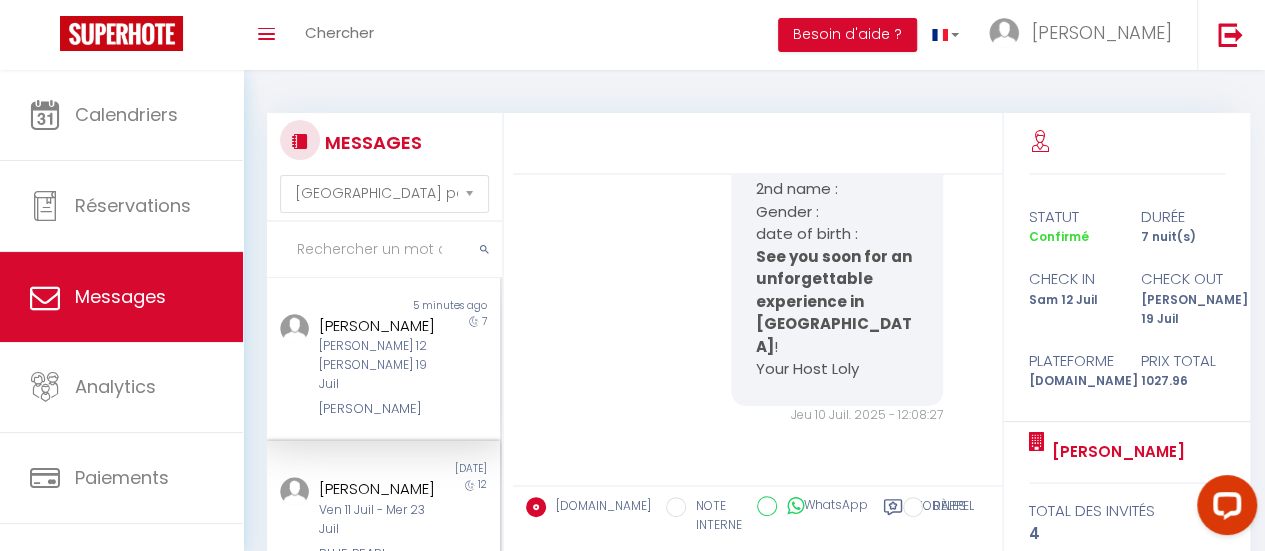 click on "[PERSON_NAME]" at bounding box center (380, 489) 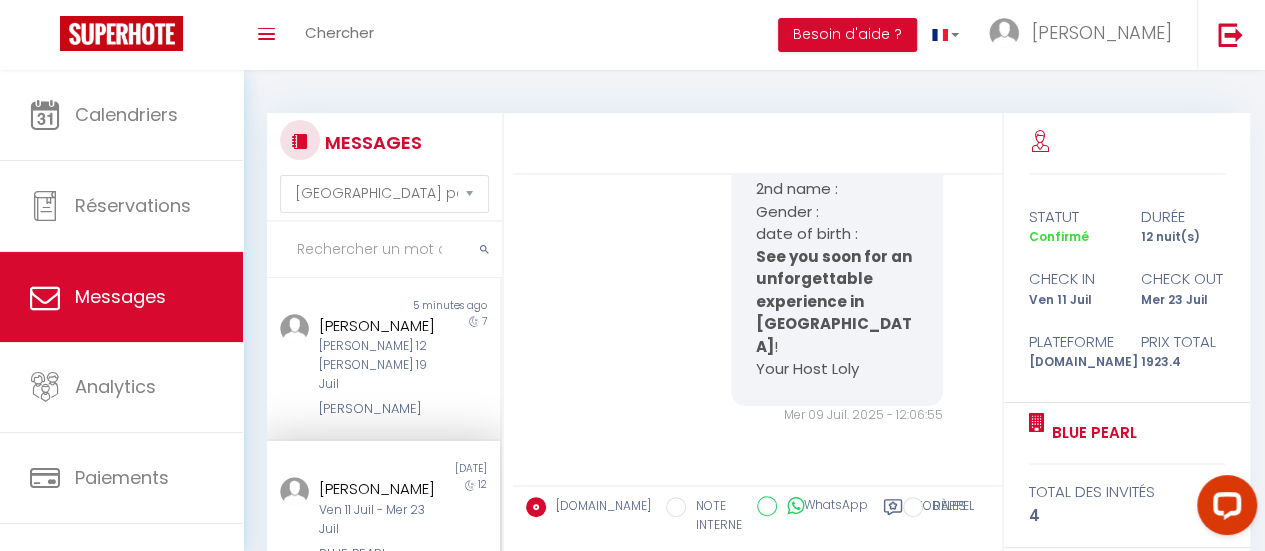 scroll, scrollTop: 4200, scrollLeft: 0, axis: vertical 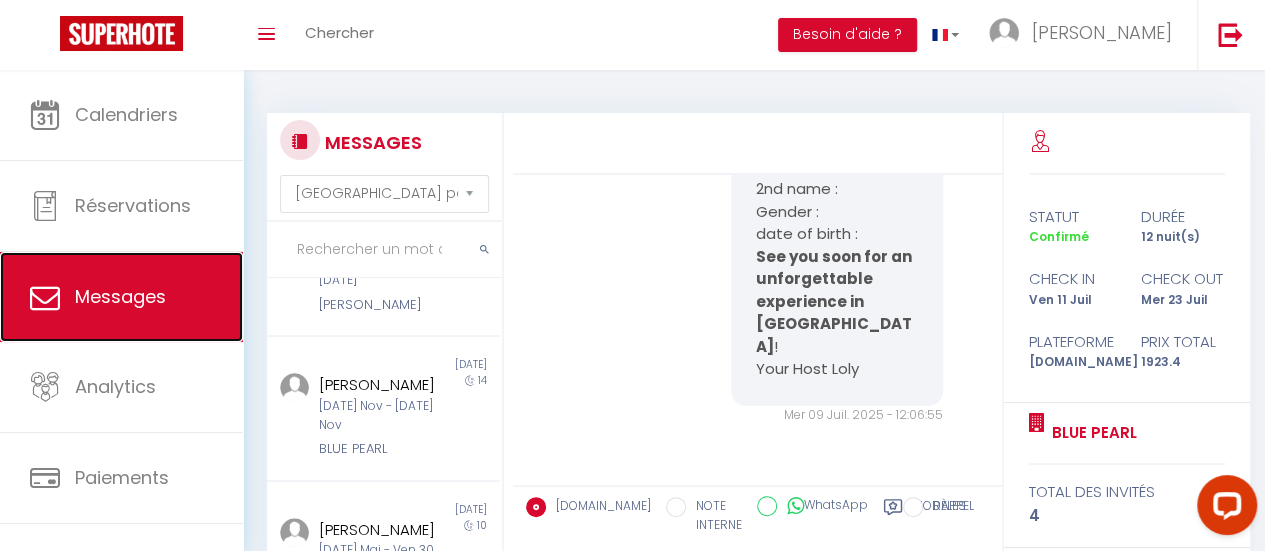 click on "Messages" at bounding box center (121, 297) 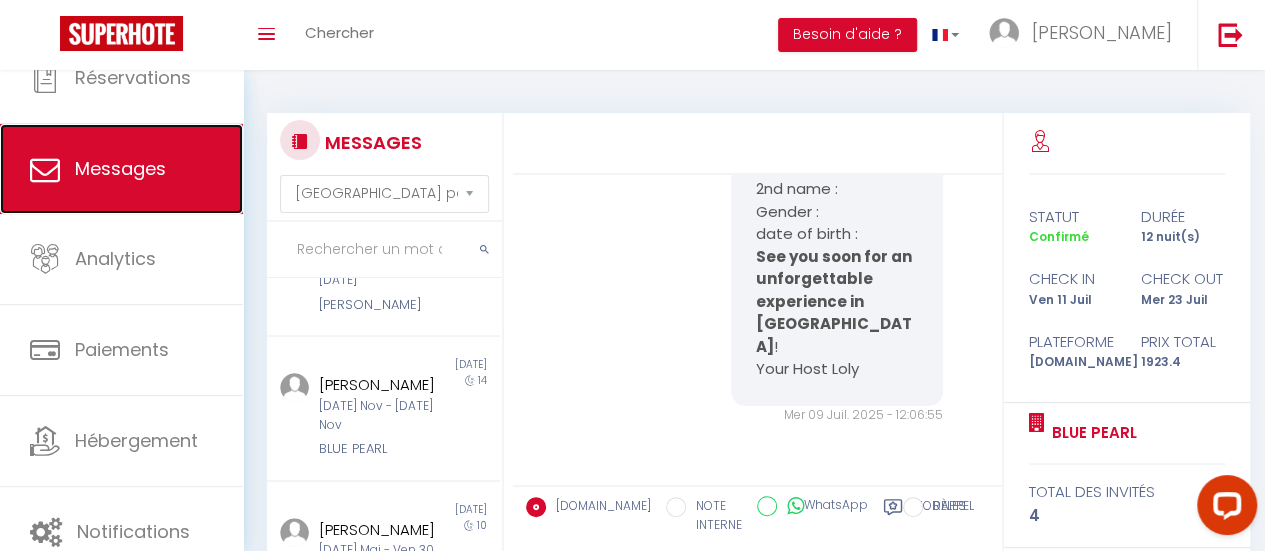 scroll, scrollTop: 149, scrollLeft: 0, axis: vertical 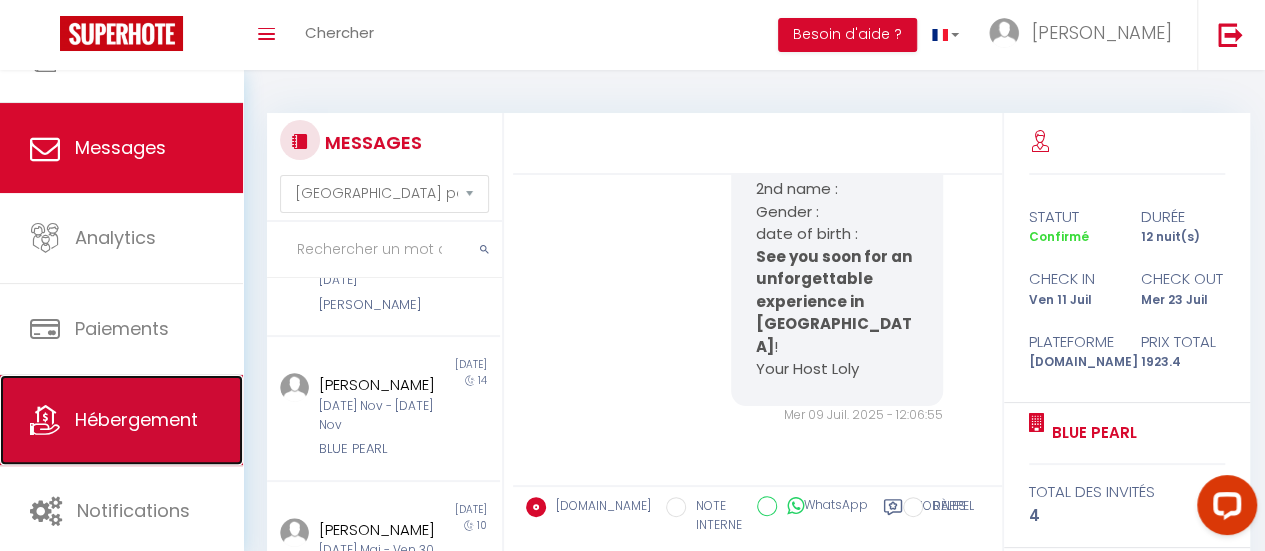 click on "Hébergement" at bounding box center [136, 419] 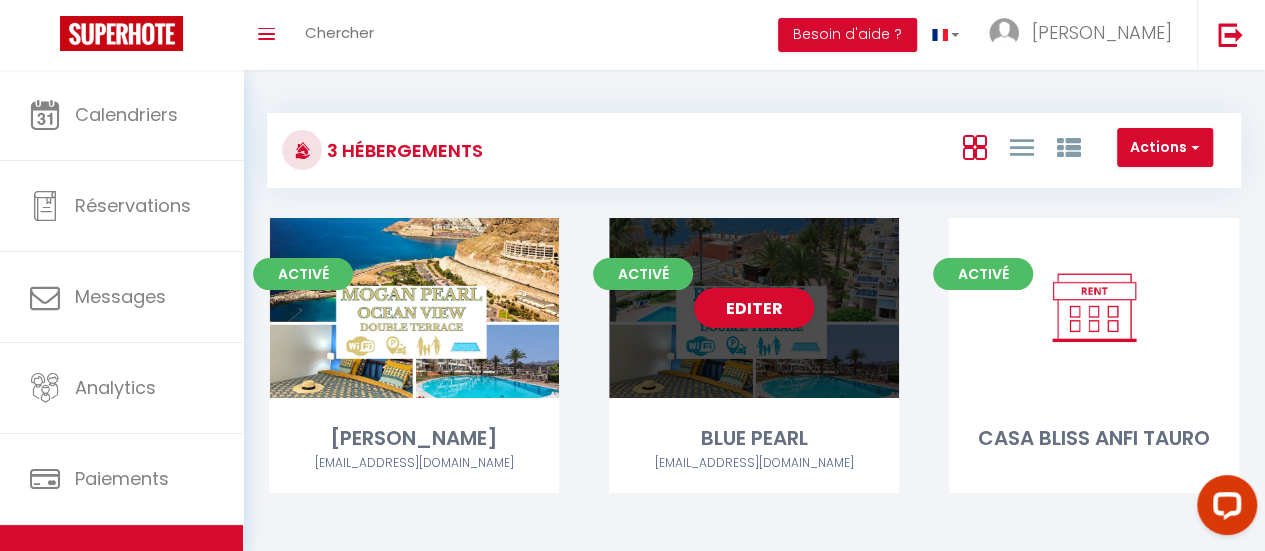 click on "Editer" at bounding box center [754, 308] 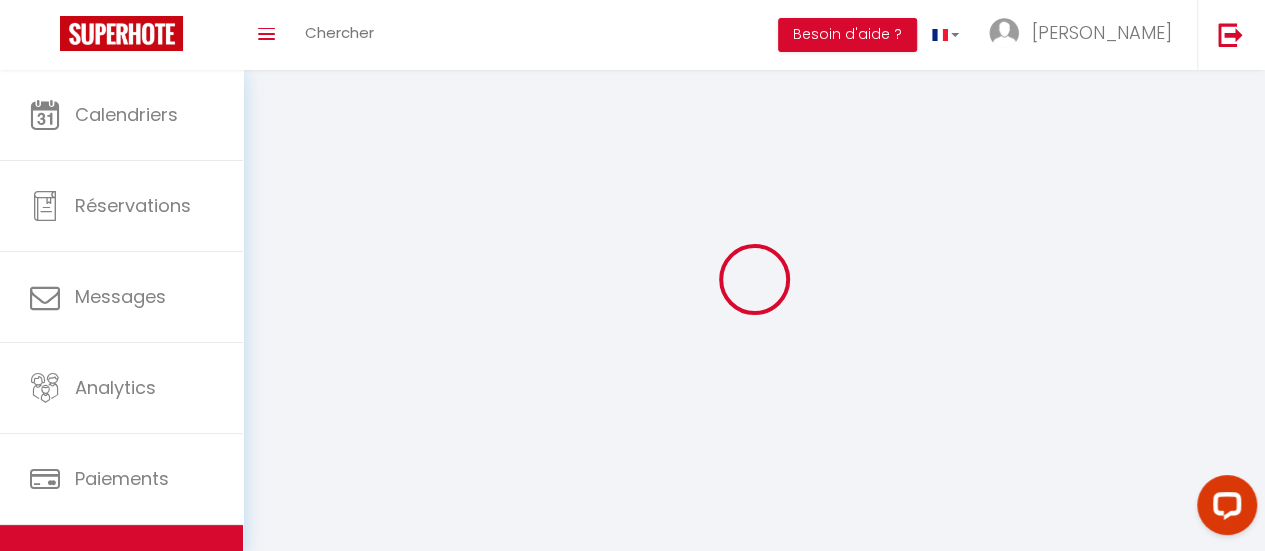 type on "BLUE PEARL" 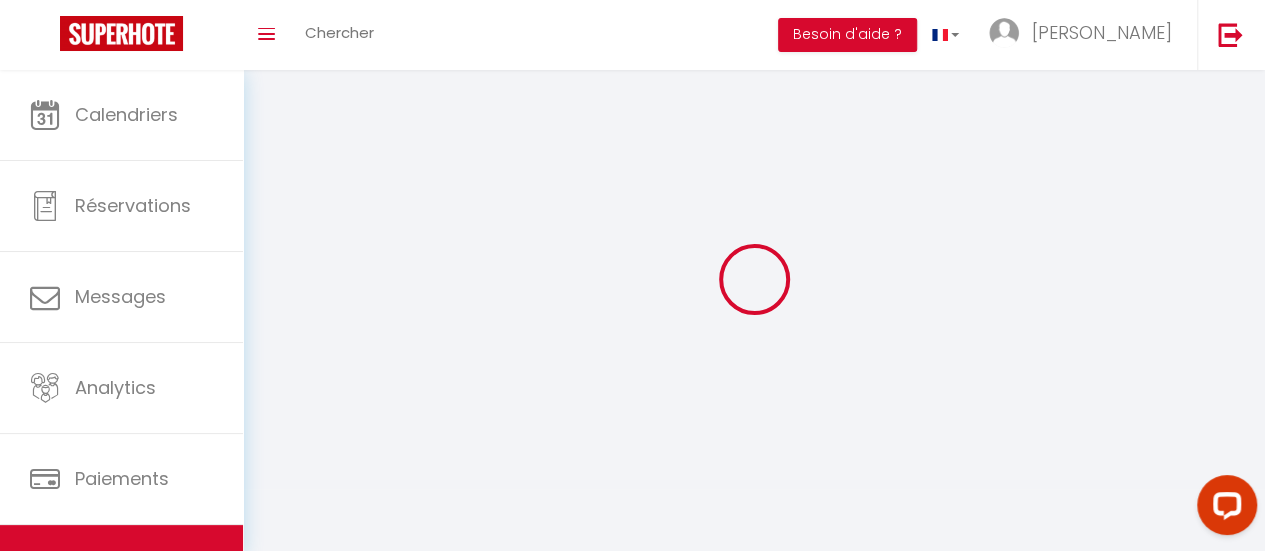 type on "Loly" 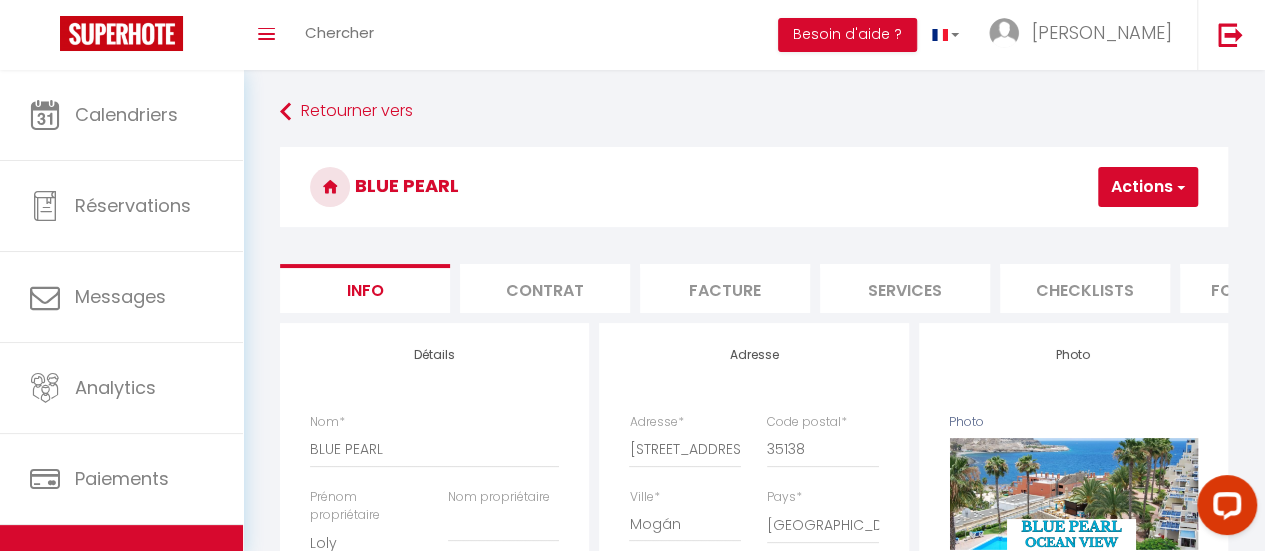 select 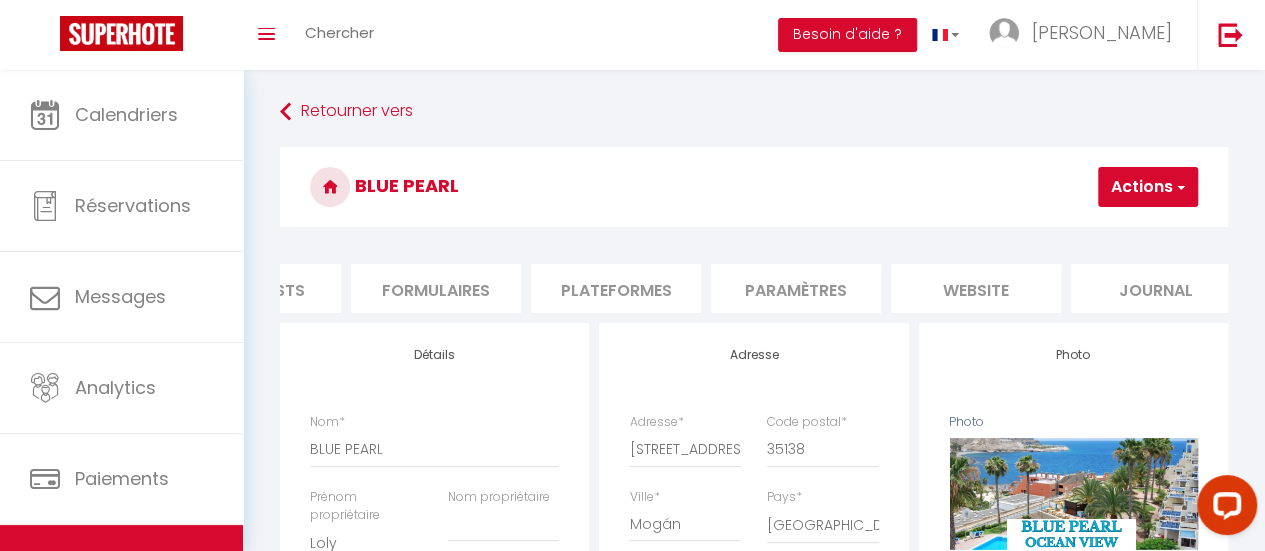 scroll, scrollTop: 0, scrollLeft: 852, axis: horizontal 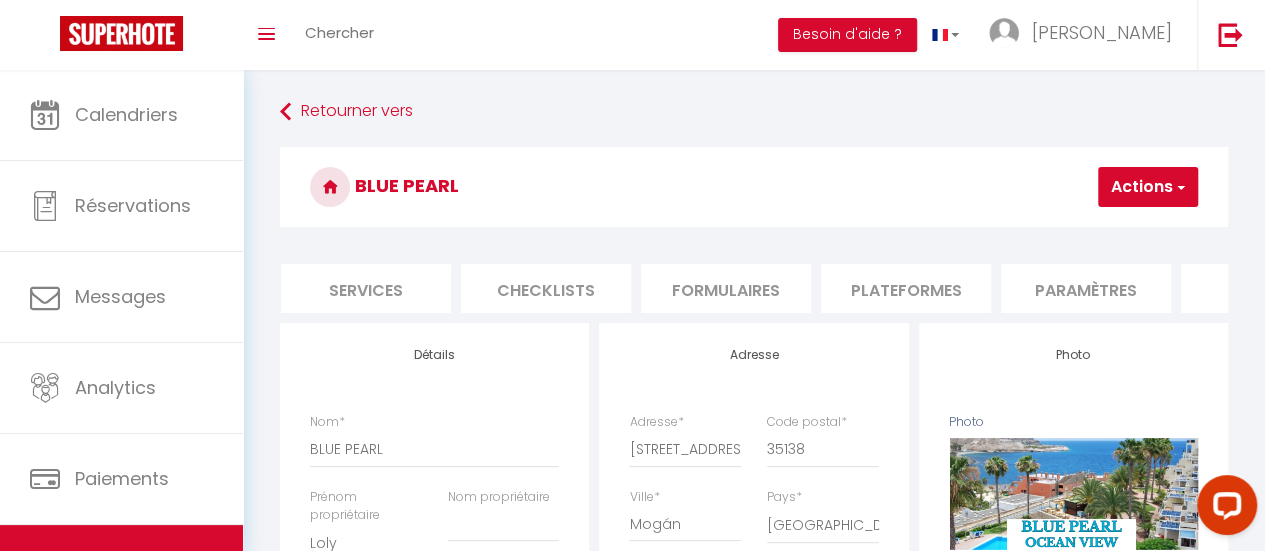 click on "Formulaires" at bounding box center [726, 288] 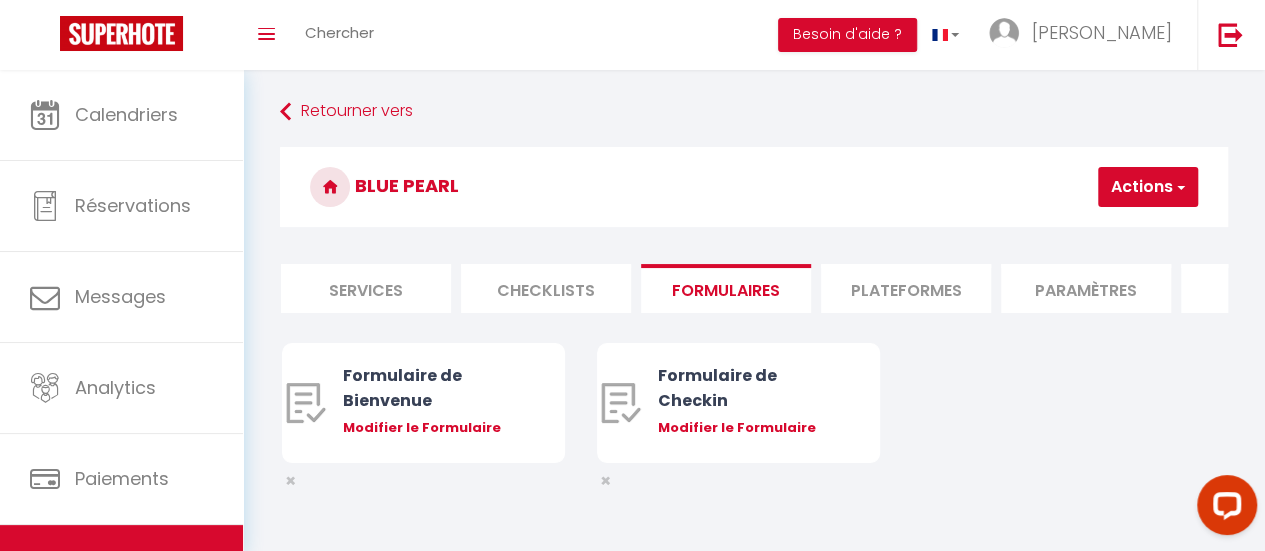 click on "Checklists" at bounding box center (546, 288) 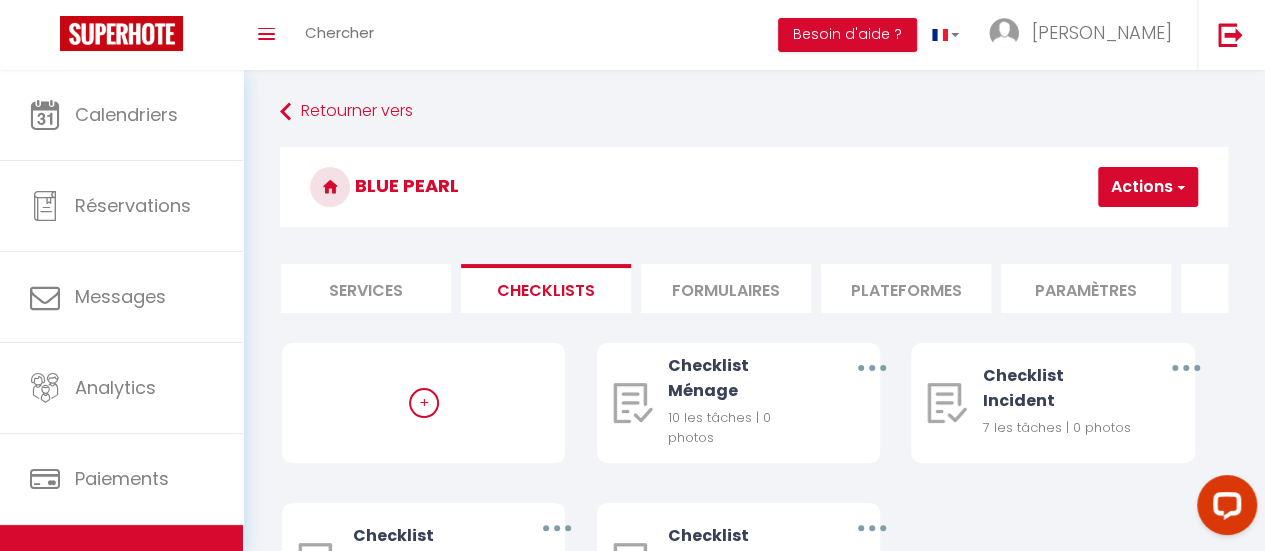 click on "Services" at bounding box center (366, 288) 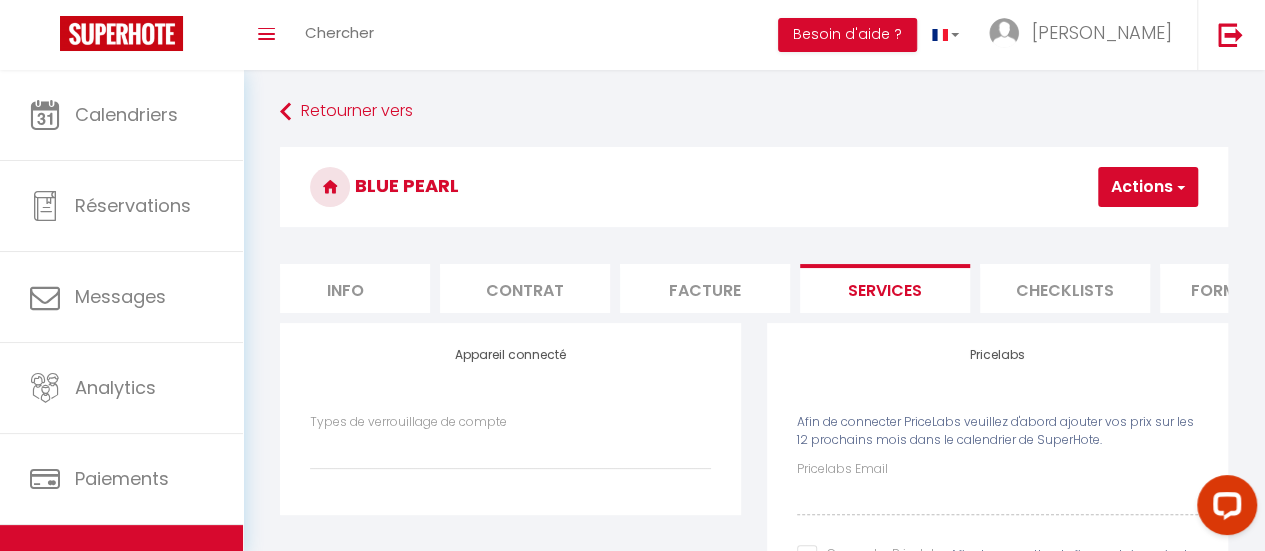 scroll, scrollTop: 0, scrollLeft: 0, axis: both 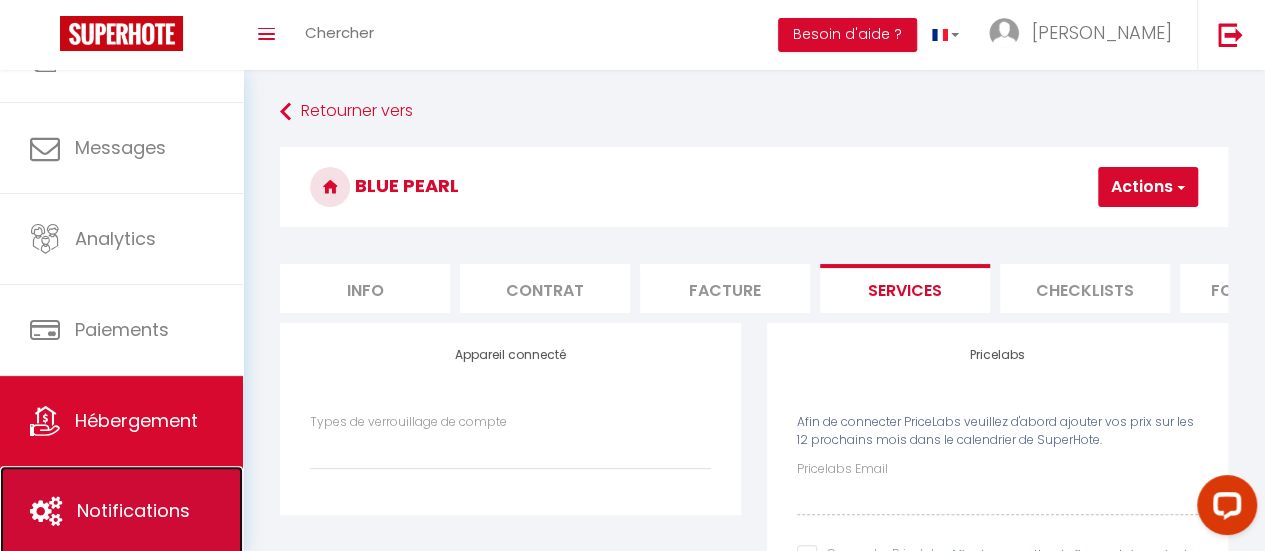 click on "Notifications" at bounding box center (133, 510) 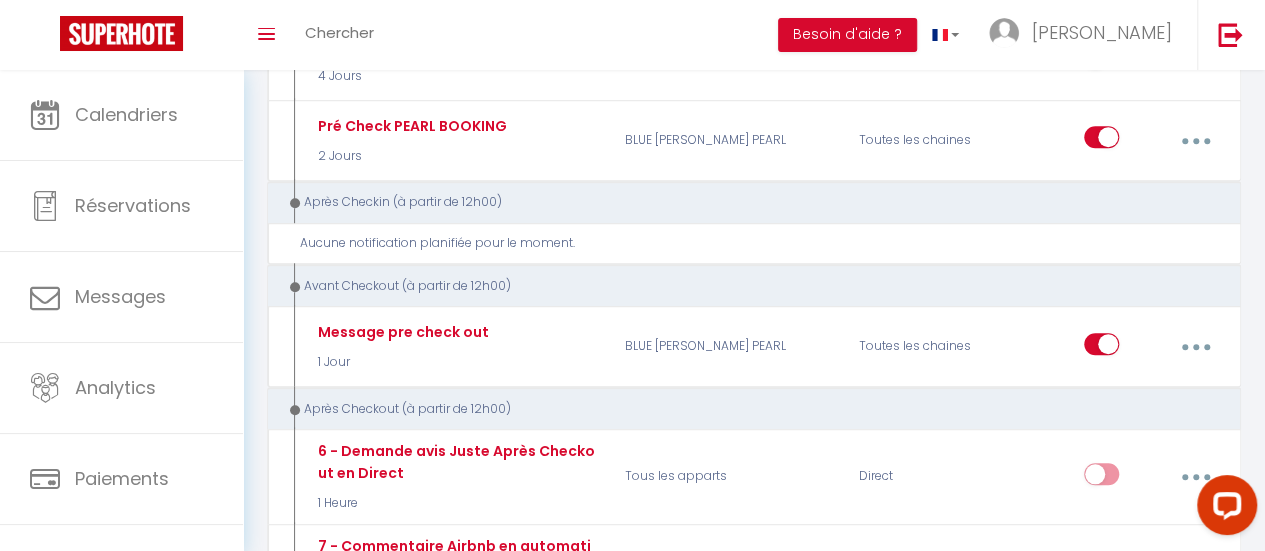 scroll, scrollTop: 0, scrollLeft: 0, axis: both 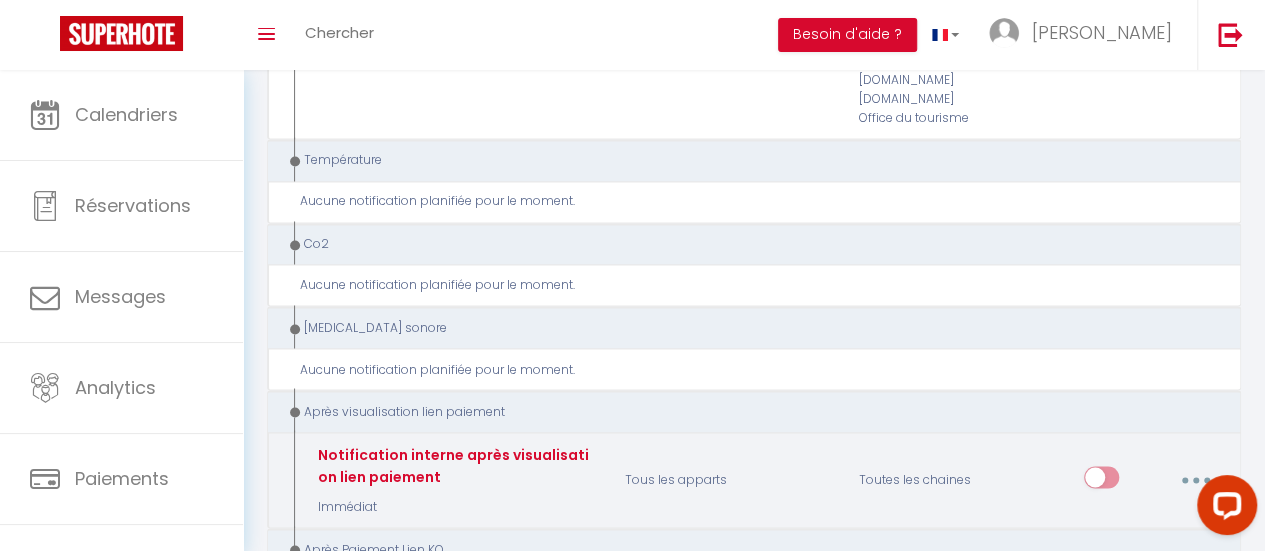 click on "Notification interne après visualisation lien paiement" at bounding box center (414, -1189) 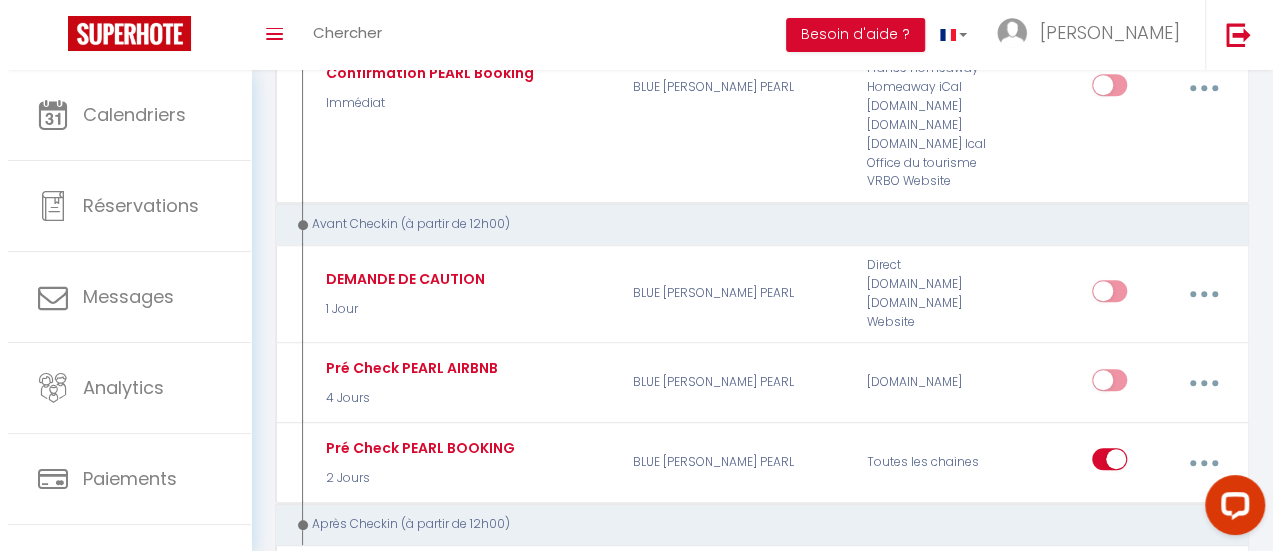 scroll, scrollTop: 464, scrollLeft: 0, axis: vertical 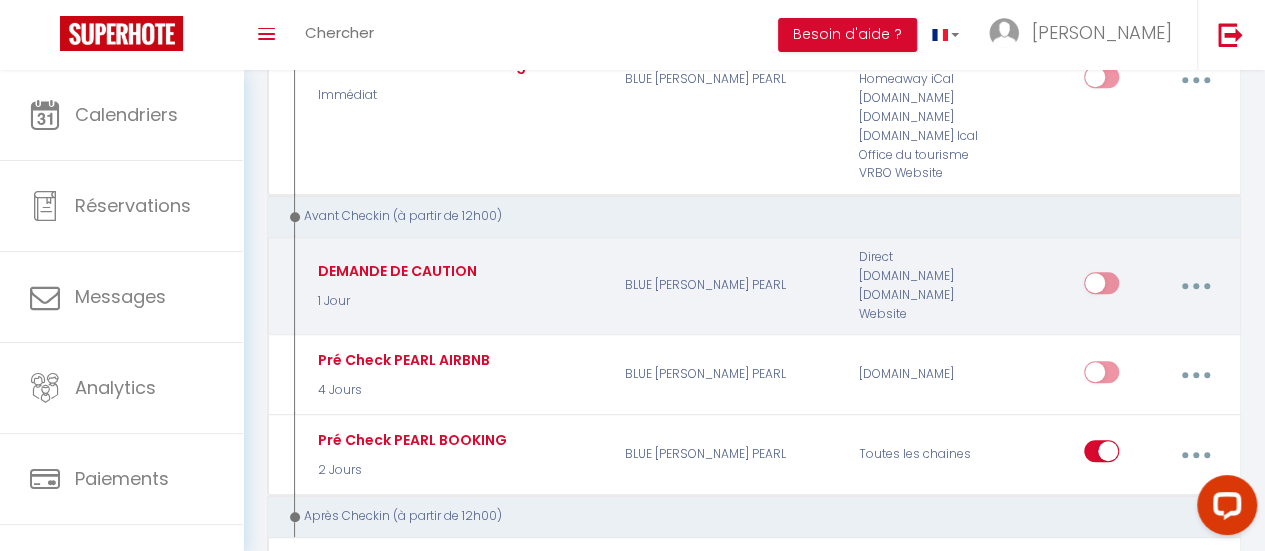 click at bounding box center [1195, 286] 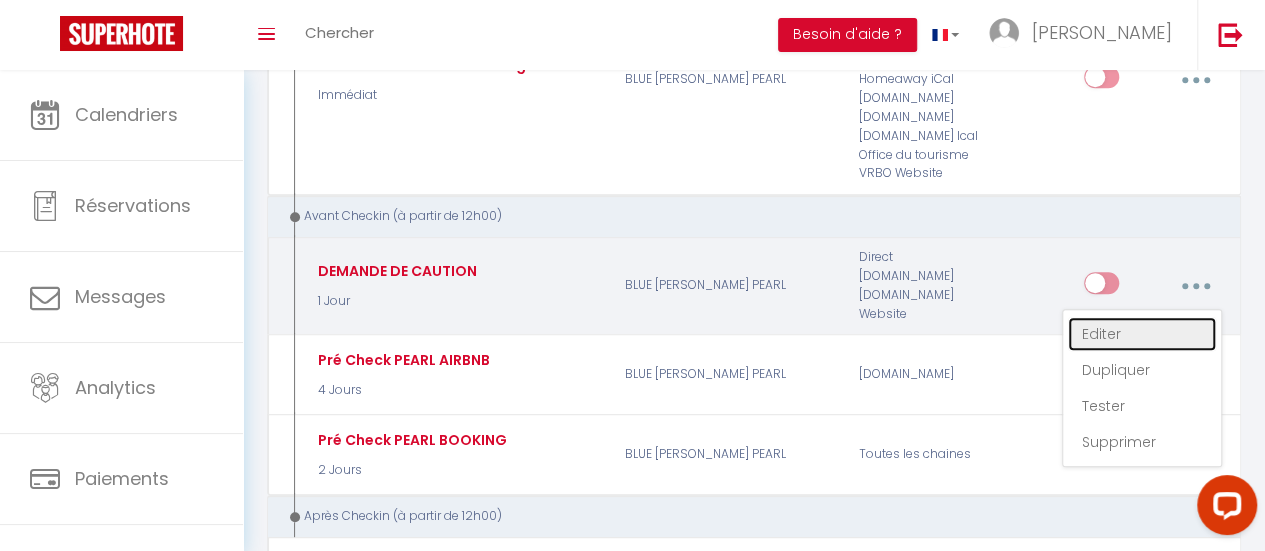 click on "Editer" at bounding box center (1142, 334) 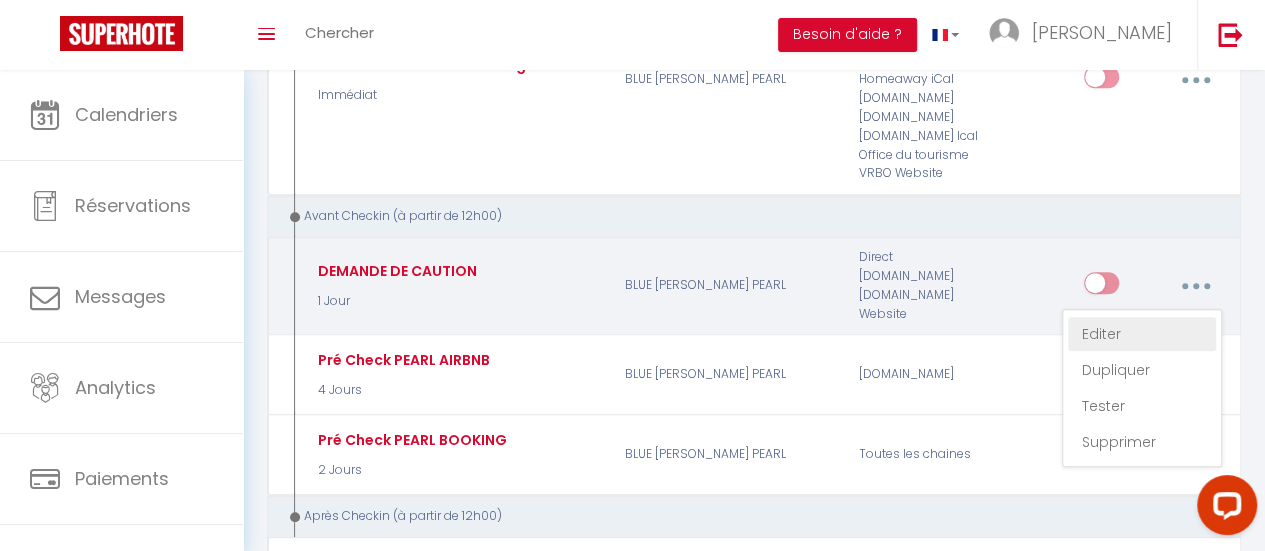 type on "DEMANDE DE CAUTION" 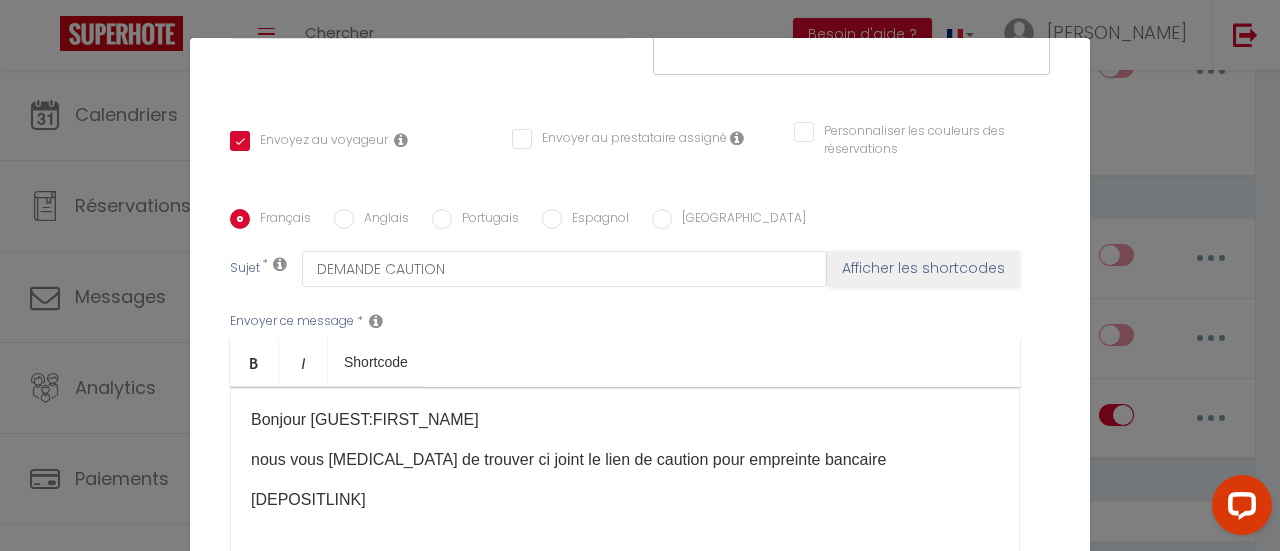 scroll, scrollTop: 400, scrollLeft: 0, axis: vertical 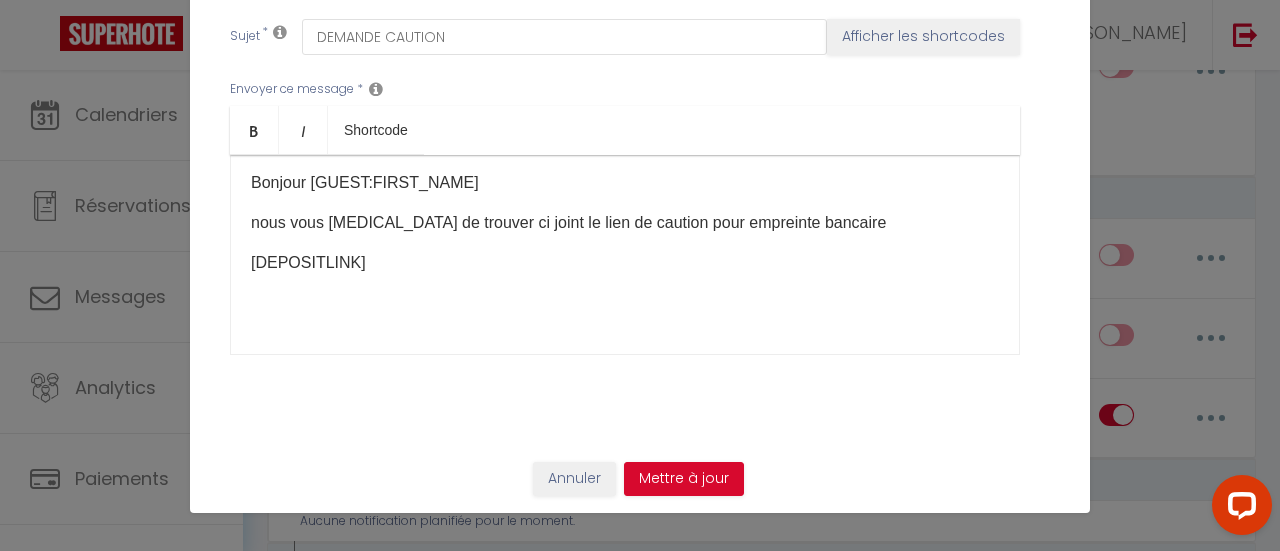 click on "Envoyer ce message   *     Bold Italic Shortcode Rich text editor Bonjour [GUEST:FIRST_NAME] nous vous [MEDICAL_DATA] de trouver ci joint le lien de caution pour empreinte bancaire [DEPOSITLINK] ​" at bounding box center (640, 217) 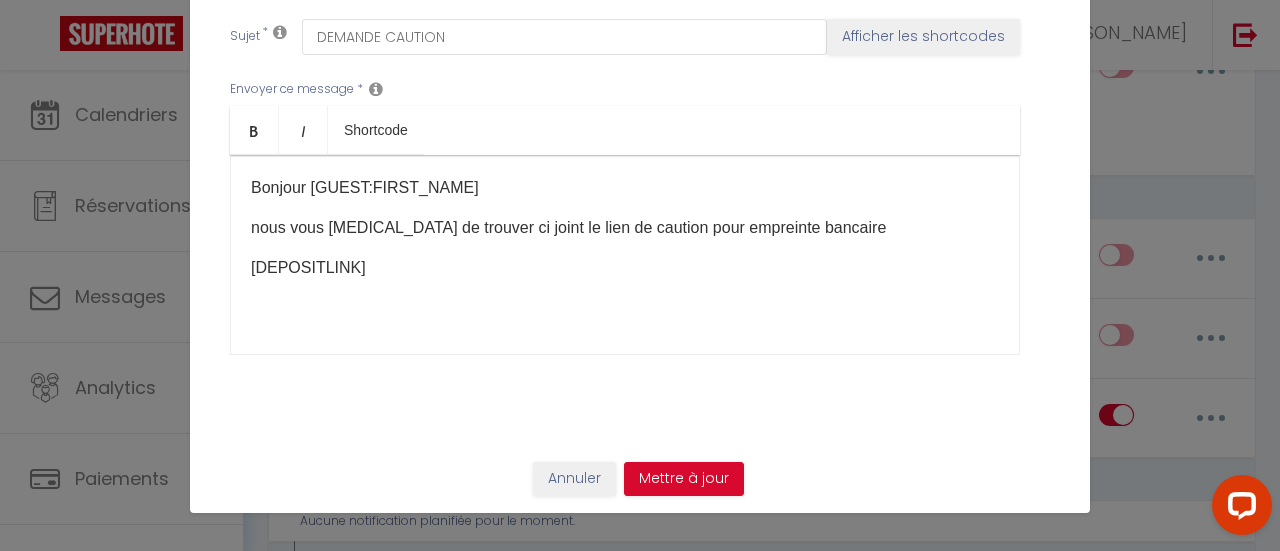 scroll, scrollTop: 0, scrollLeft: 0, axis: both 